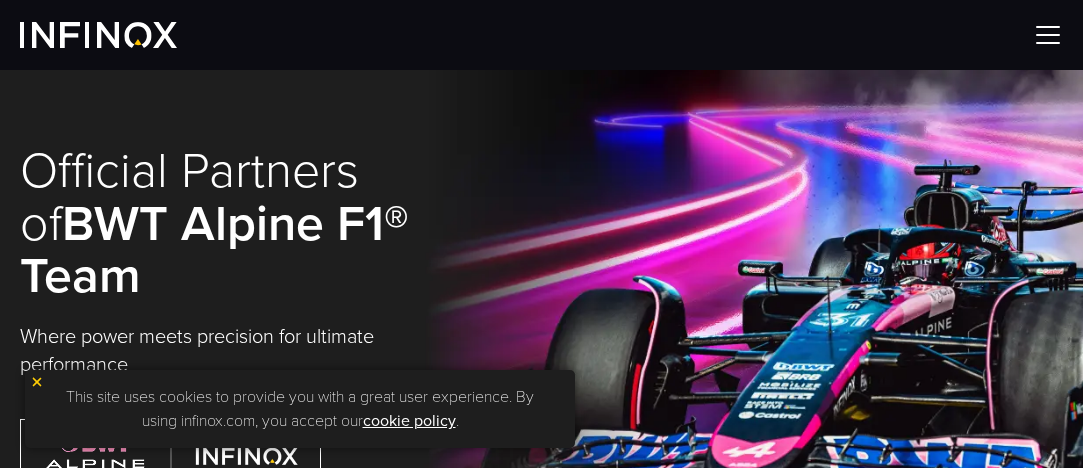 scroll, scrollTop: 0, scrollLeft: 0, axis: both 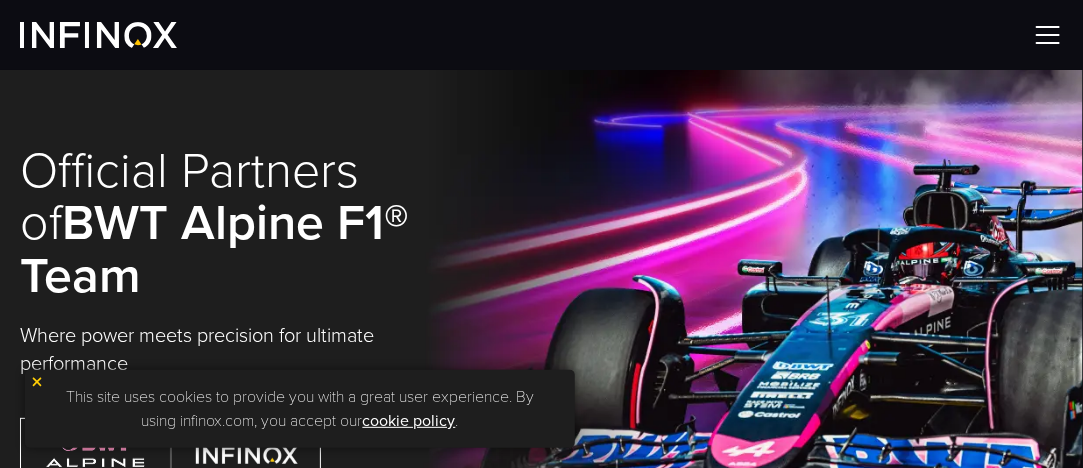 drag, startPoint x: 1038, startPoint y: 33, endPoint x: 1010, endPoint y: 51, distance: 33.286633 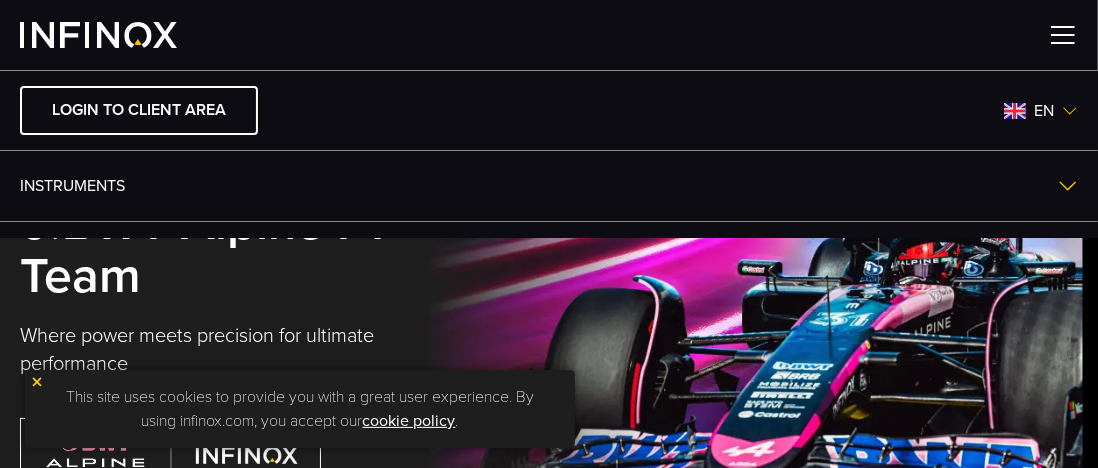 click at bounding box center (1070, 111) 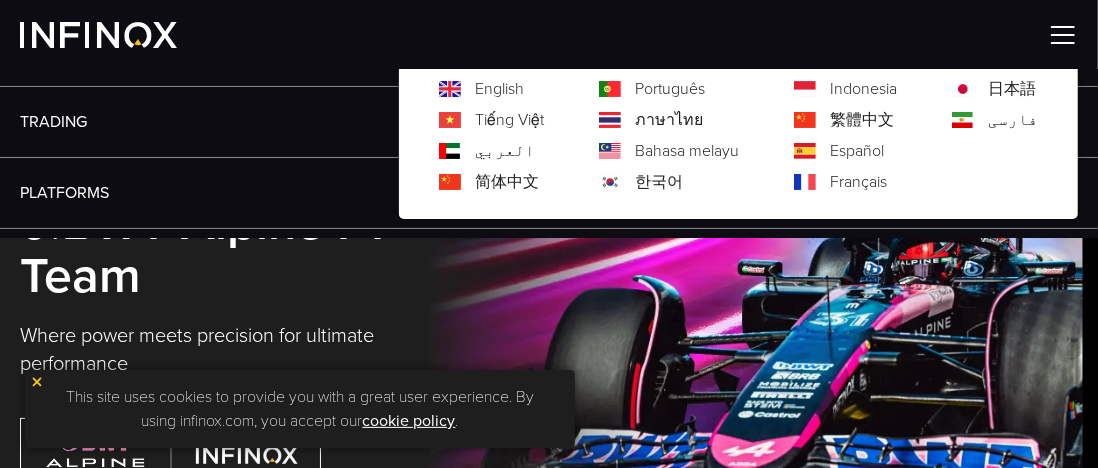 scroll, scrollTop: 166, scrollLeft: 0, axis: vertical 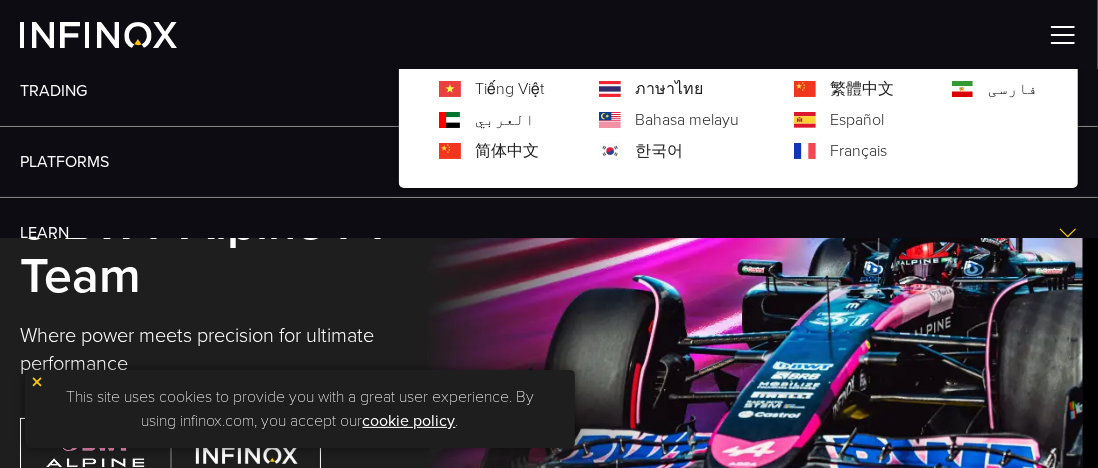 click on "한국어" at bounding box center [659, 151] 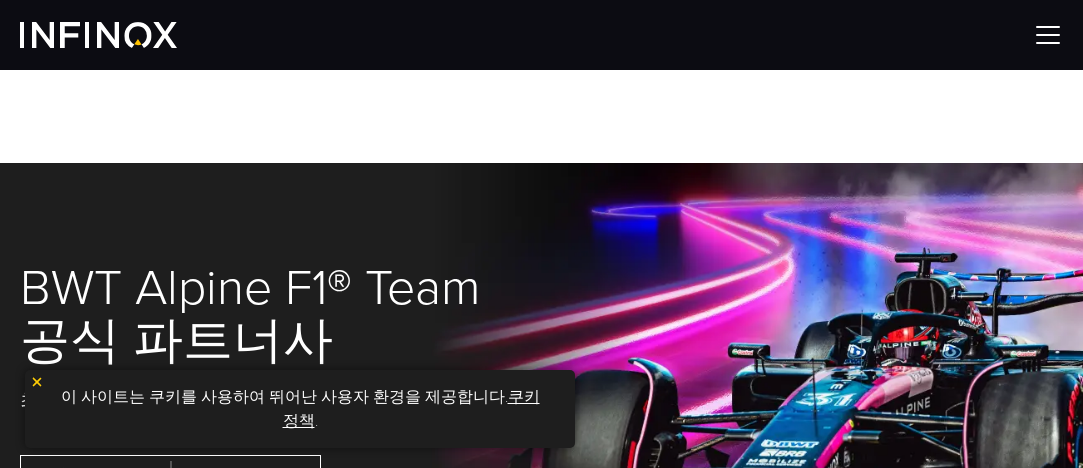 scroll, scrollTop: 0, scrollLeft: 0, axis: both 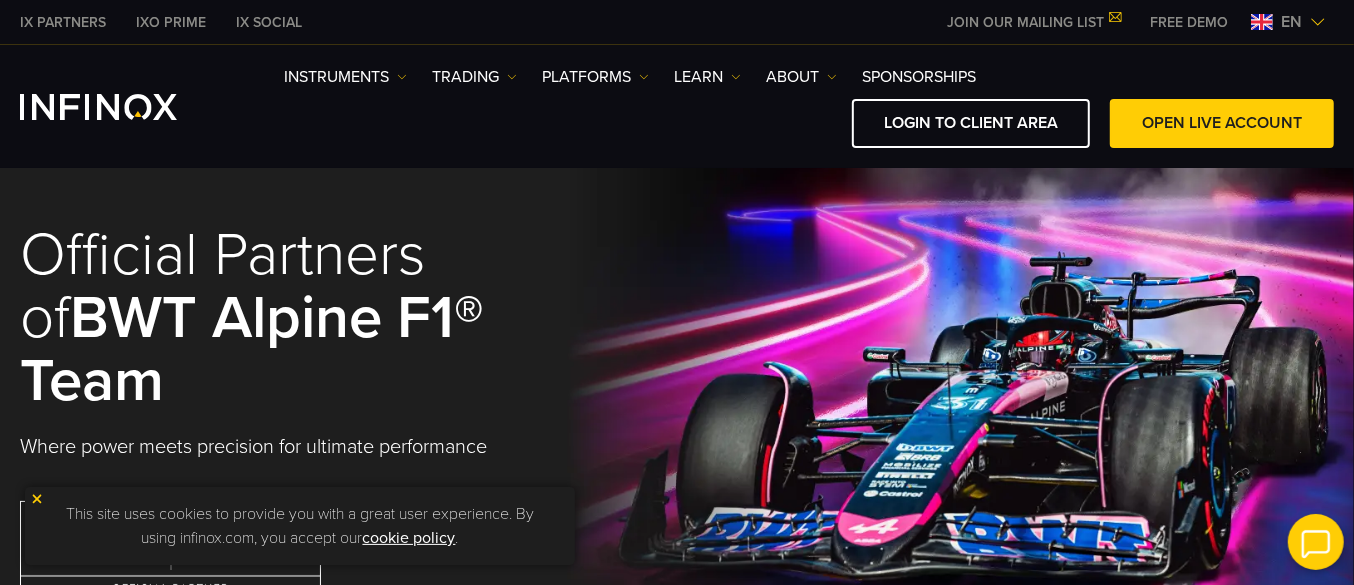 click on "en" at bounding box center (1291, 22) 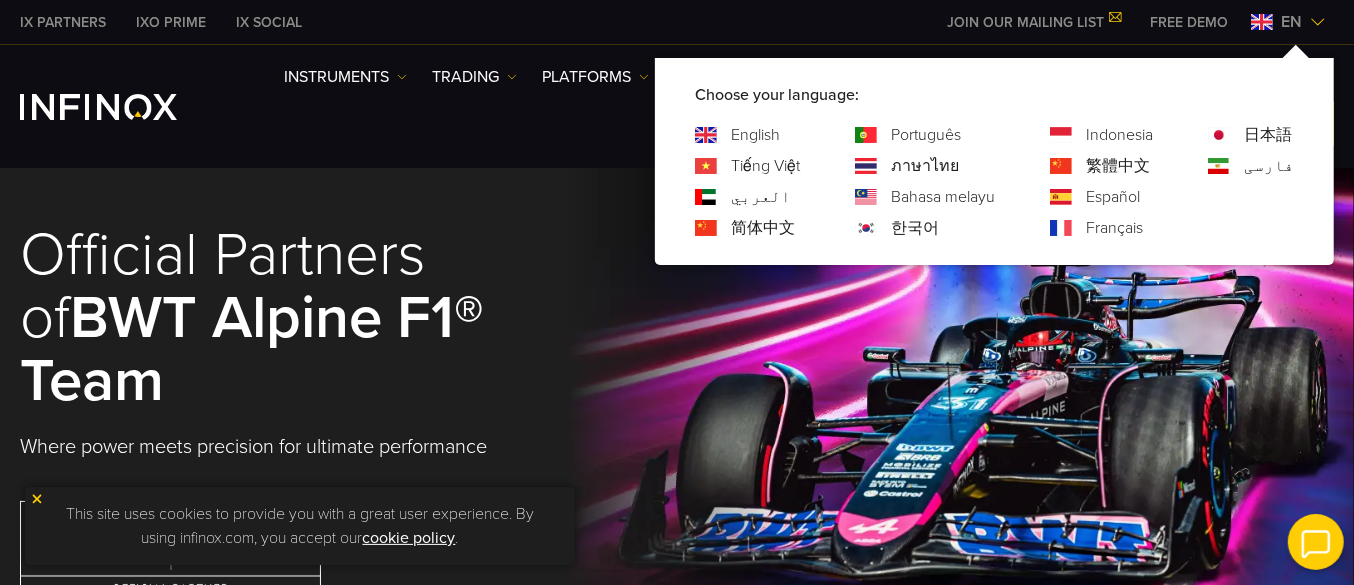 scroll, scrollTop: 0, scrollLeft: 0, axis: both 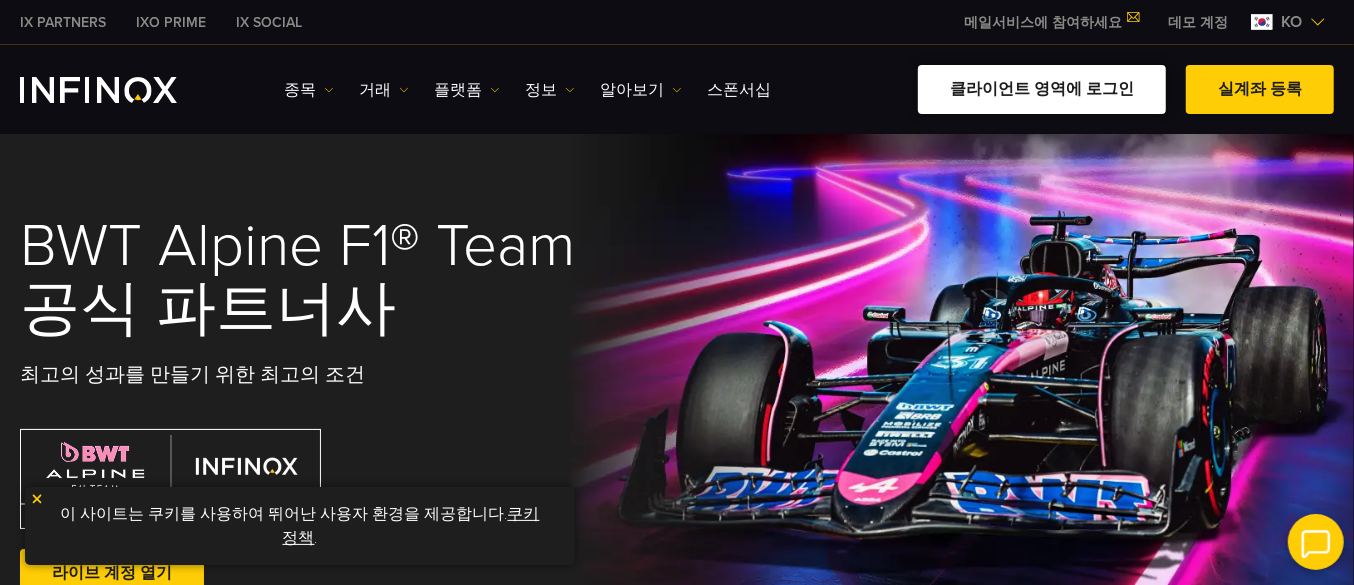 click on "클라이언트 영역에 로그인" at bounding box center (1042, 89) 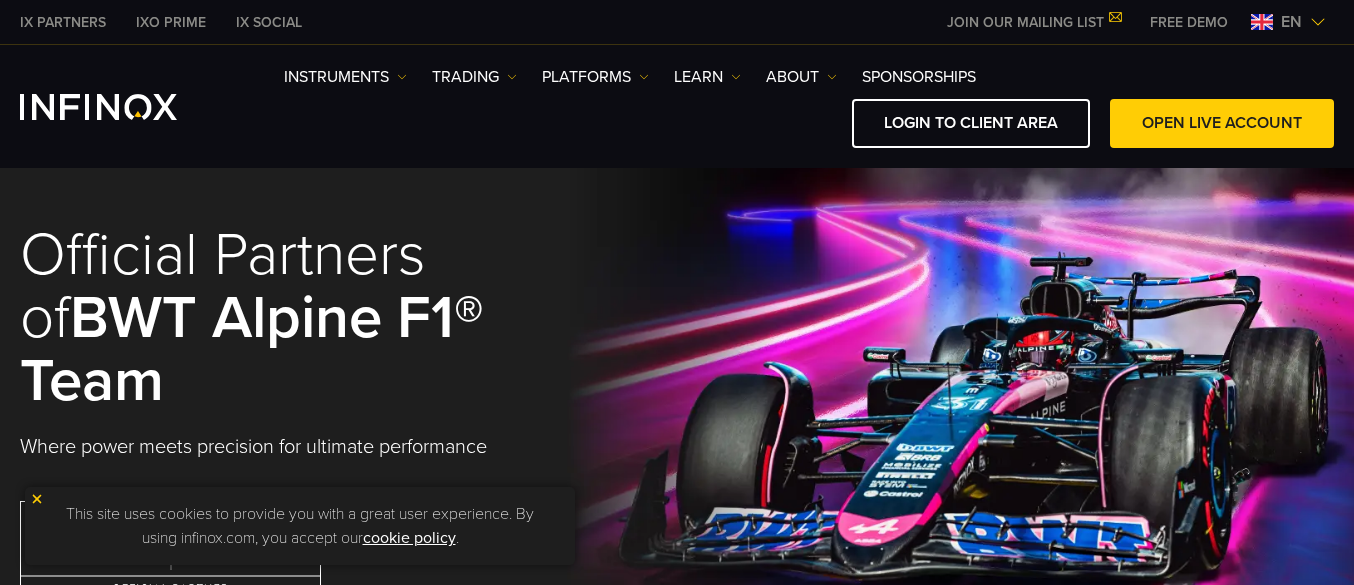 scroll, scrollTop: 0, scrollLeft: 0, axis: both 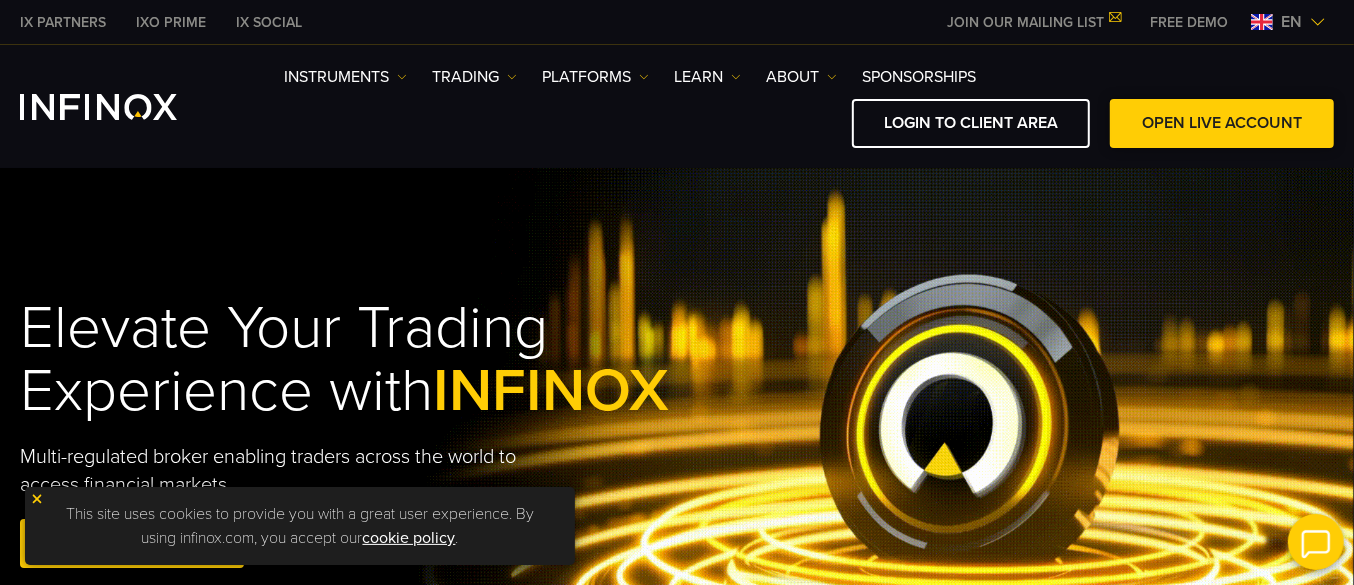 click on "OPEN LIVE ACCOUNT" at bounding box center [1222, 123] 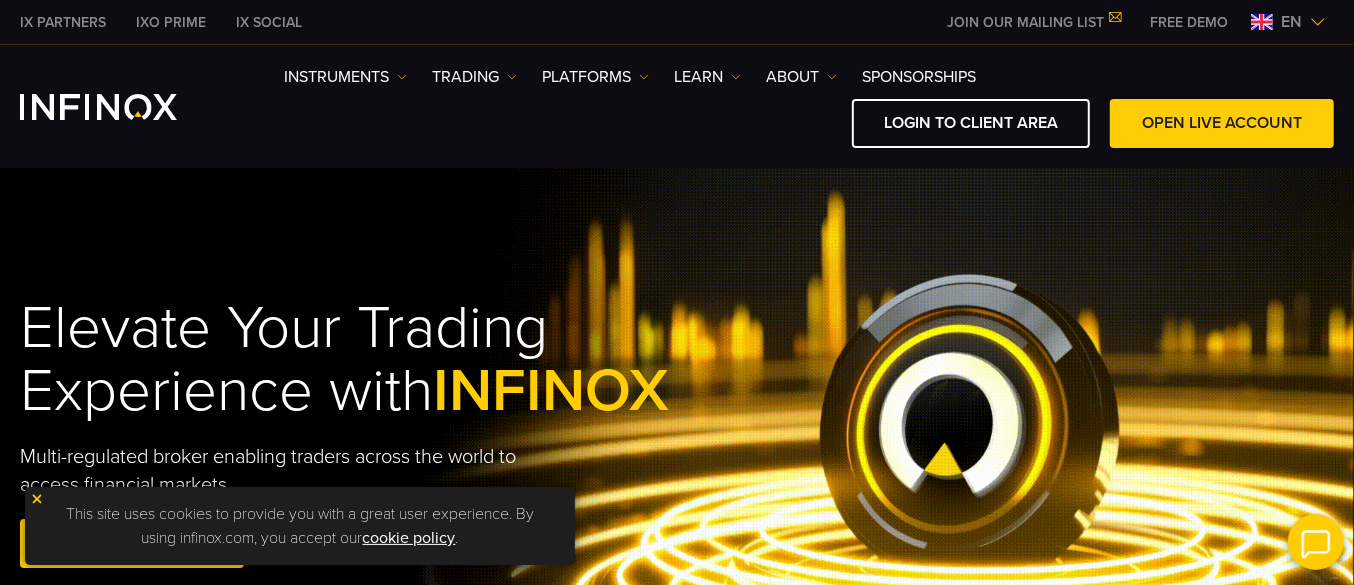 scroll, scrollTop: 0, scrollLeft: 0, axis: both 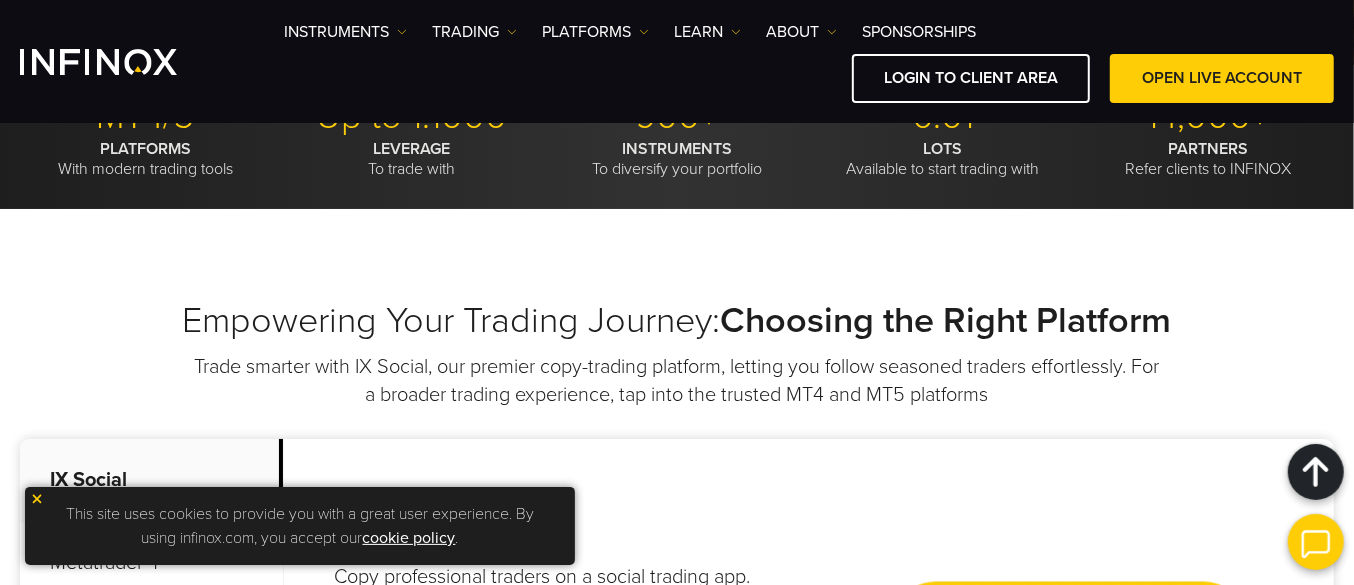 click at bounding box center (1316, 542) 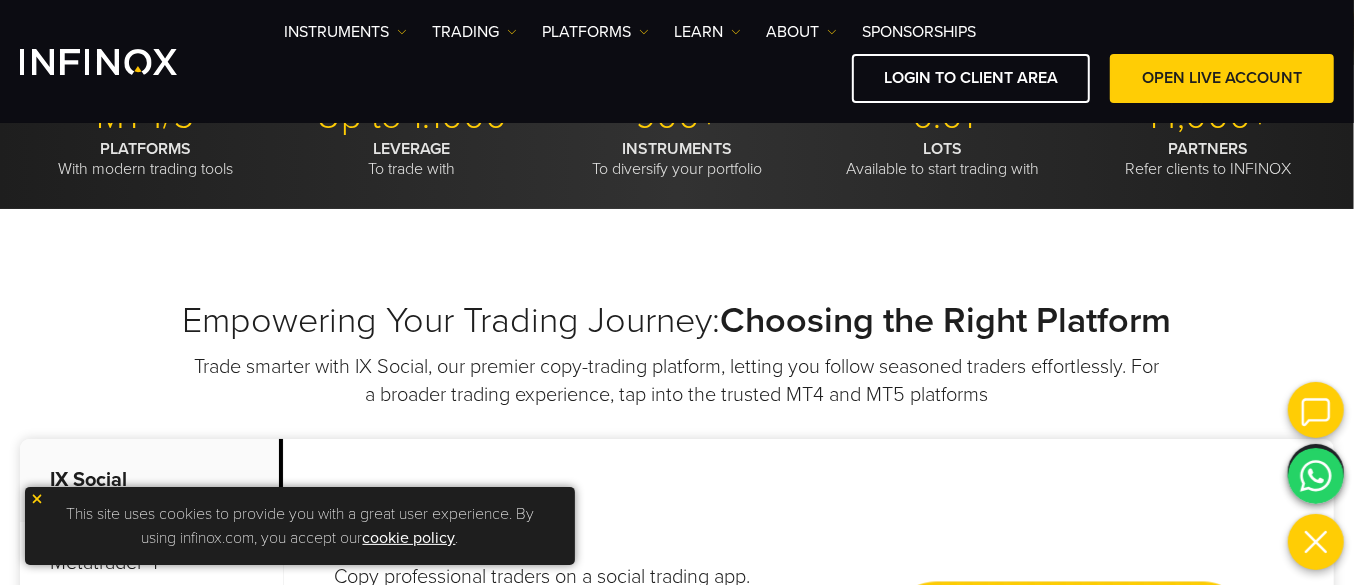 click on "Trade smarter with IX Social, our premier copy-trading platform, letting you follow seasoned traders effortlessly. For a broader trading experience, tap into the trusted MT4 and MT5 platforms" at bounding box center (677, 381) 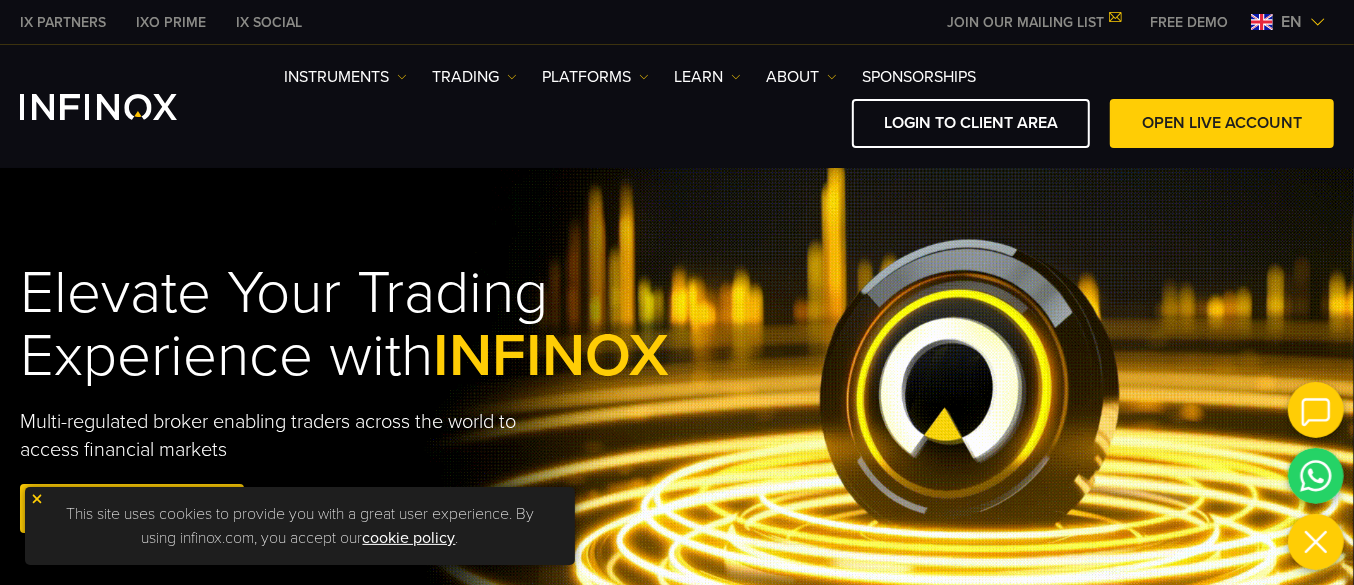 scroll, scrollTop: 0, scrollLeft: 0, axis: both 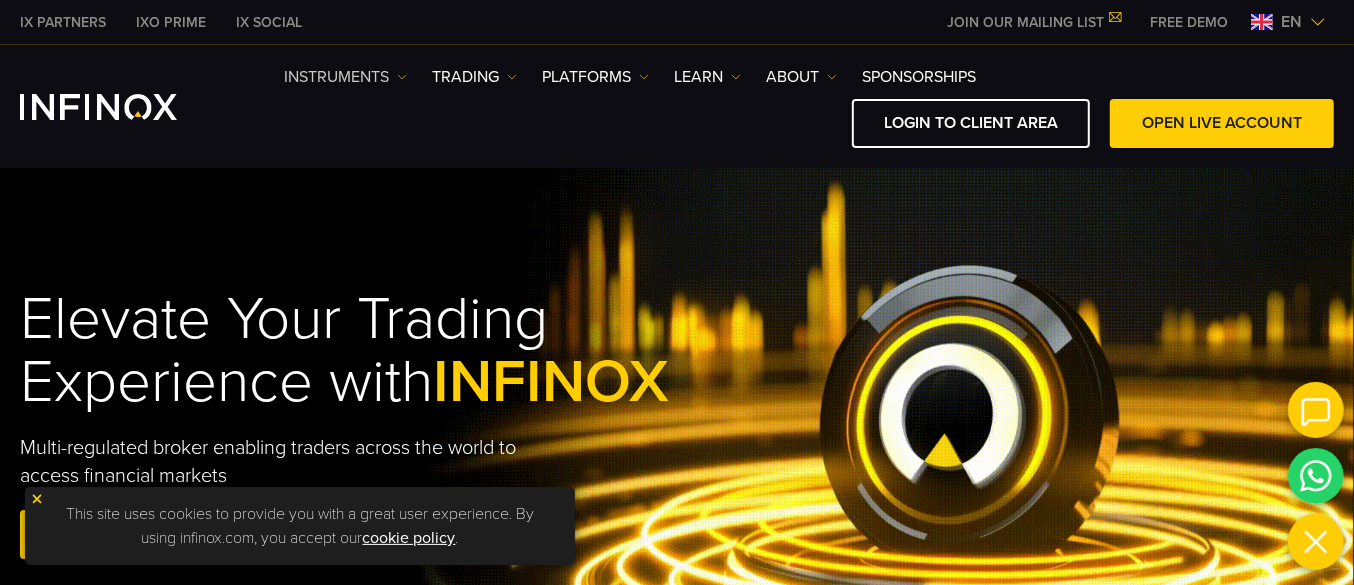 click on "Instruments" at bounding box center [345, 77] 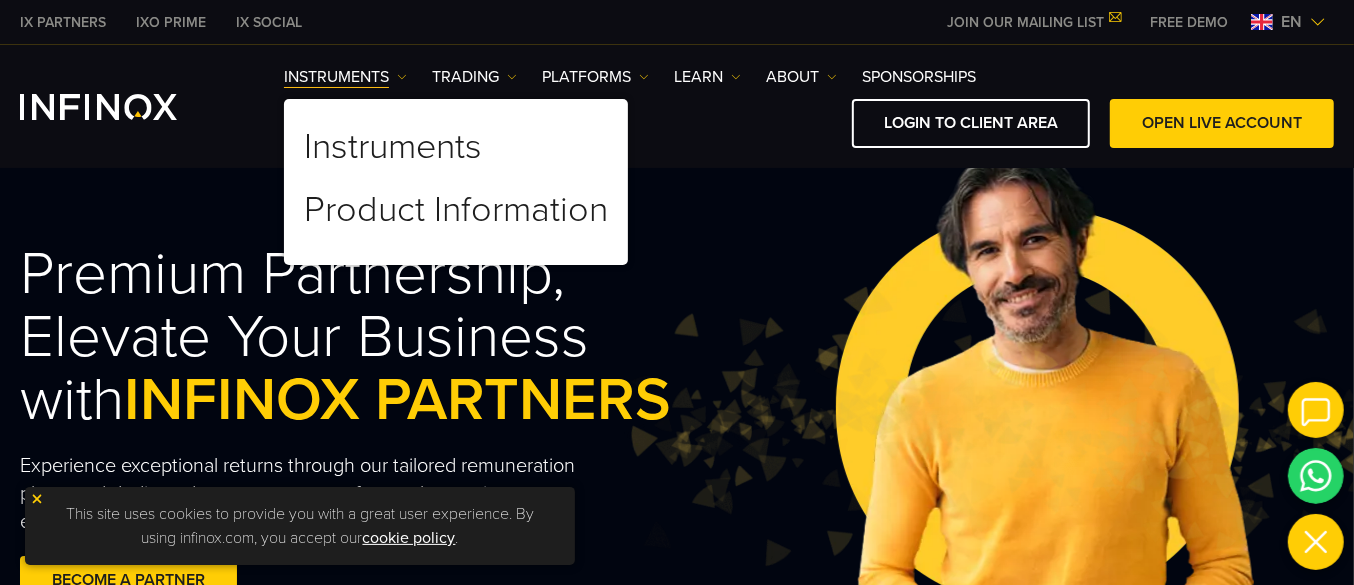 click on "LOGIN TO CLIENT AREA
OPEN LIVE ACCOUNT" at bounding box center [809, 123] 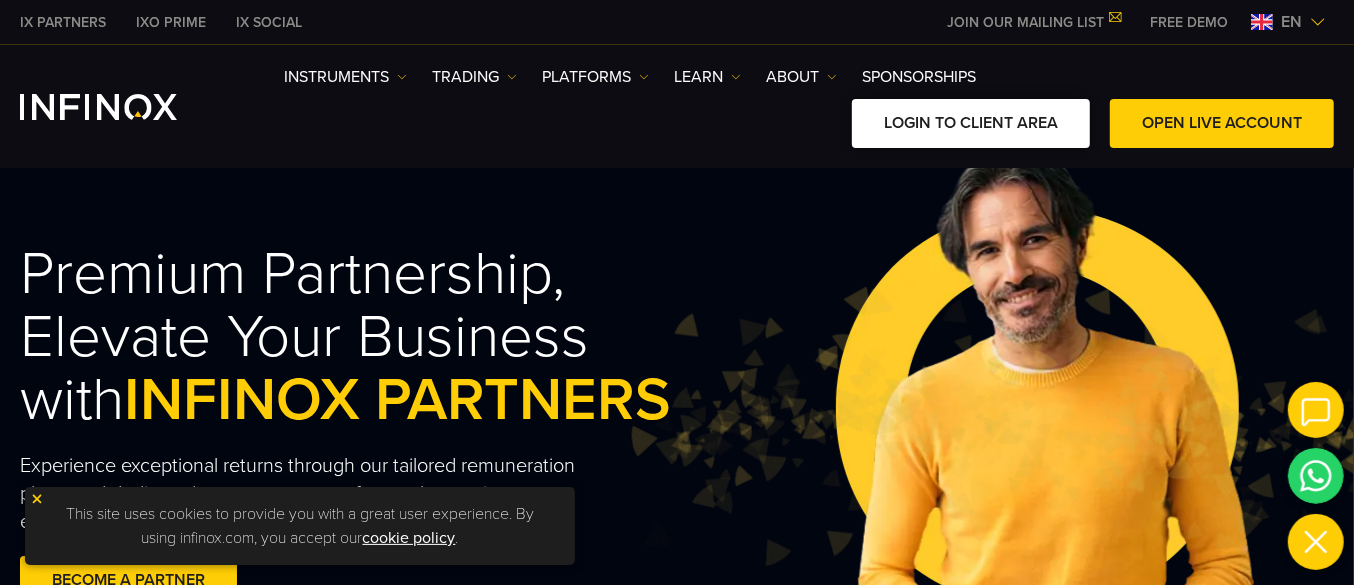 click on "LOGIN TO CLIENT AREA" at bounding box center (971, 123) 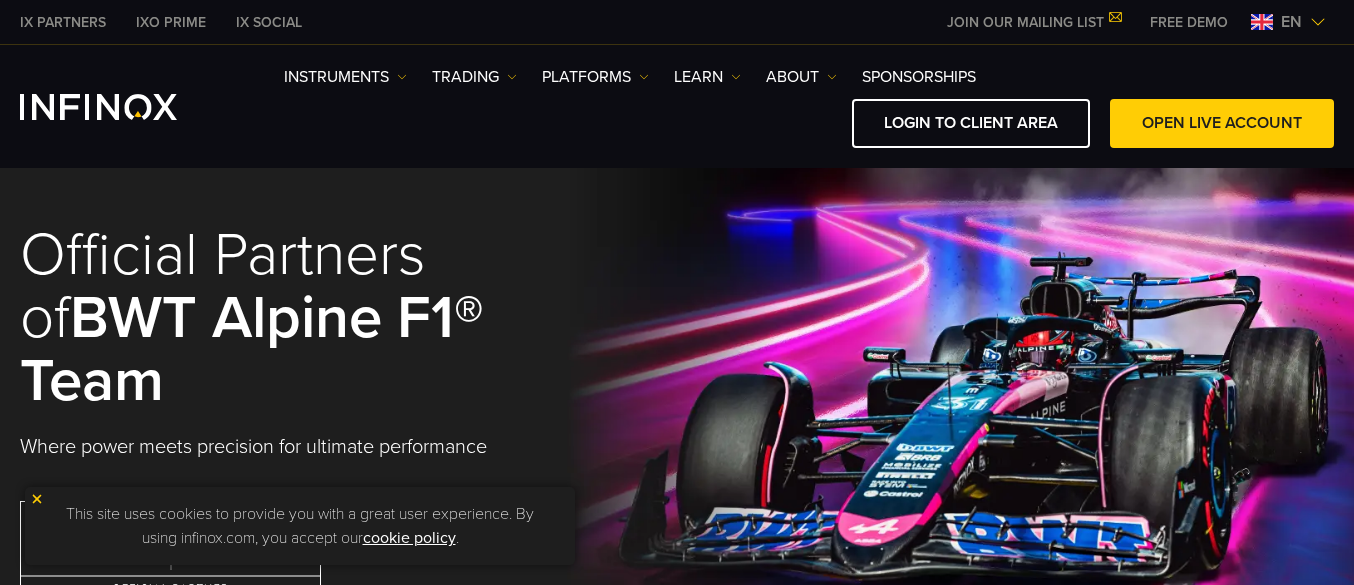 scroll, scrollTop: 0, scrollLeft: 0, axis: both 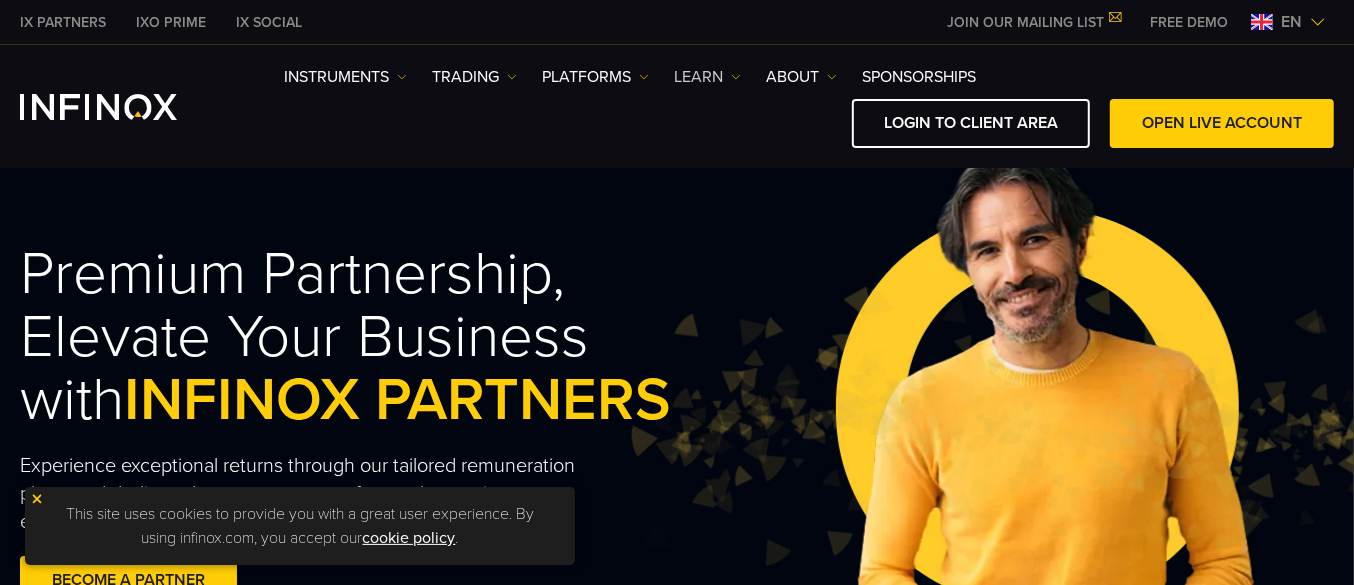 click on "Learn" at bounding box center [345, 77] 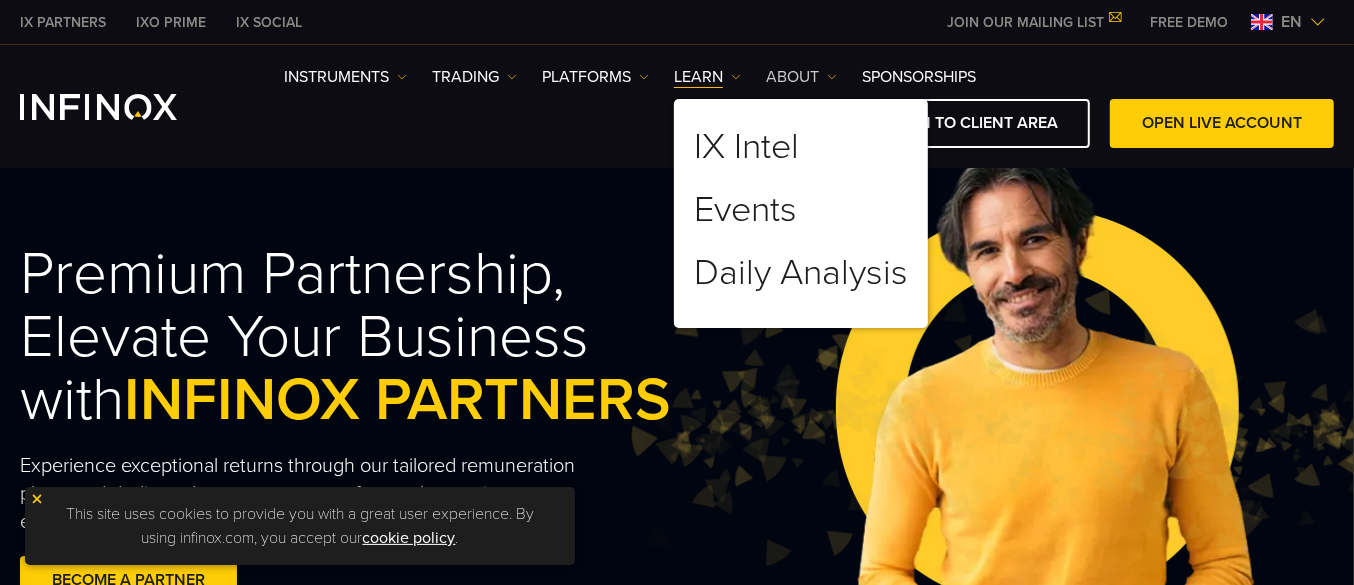 click on "ABOUT" at bounding box center [345, 77] 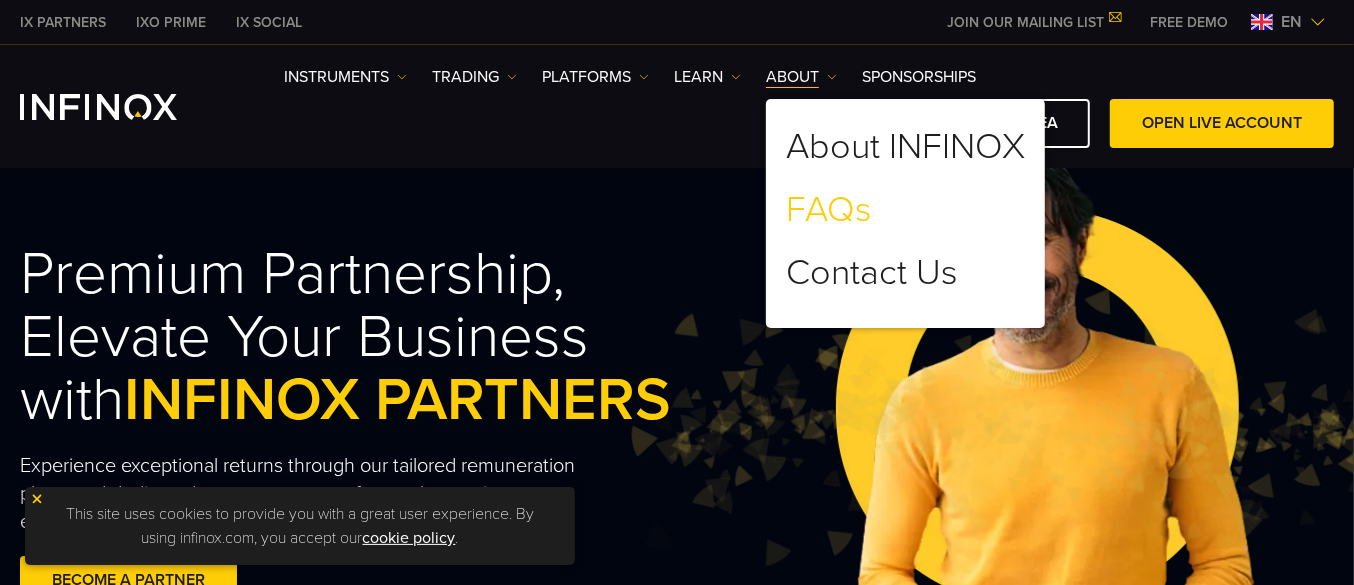 click on "FAQs" at bounding box center (829, 210) 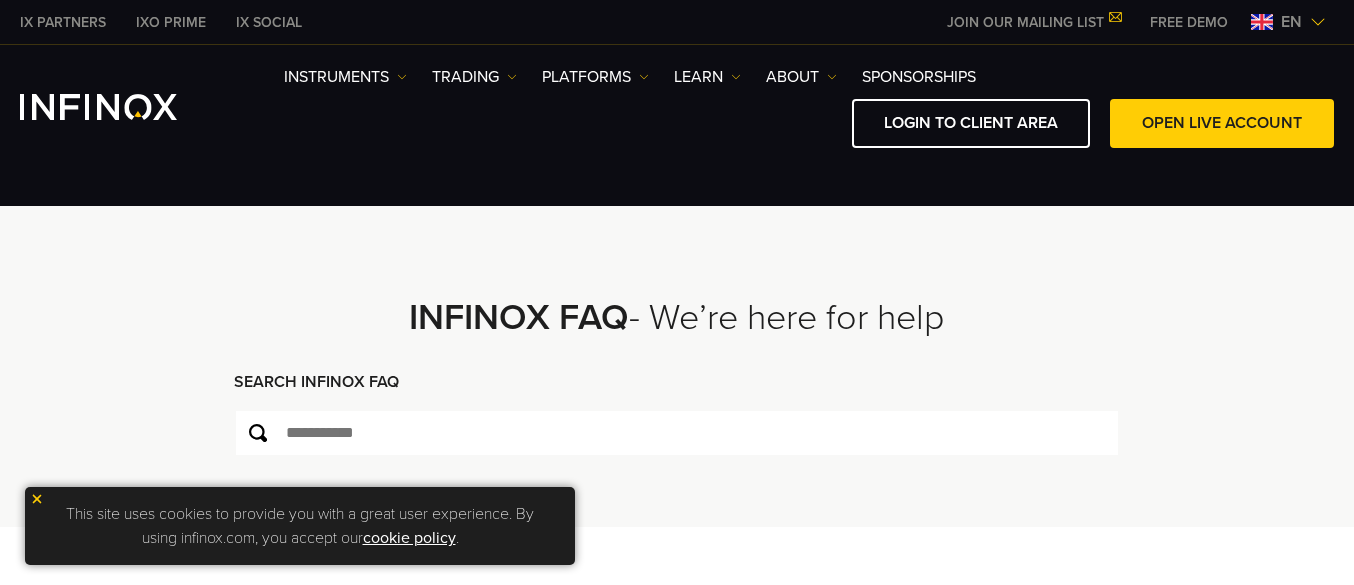 scroll, scrollTop: 416, scrollLeft: 0, axis: vertical 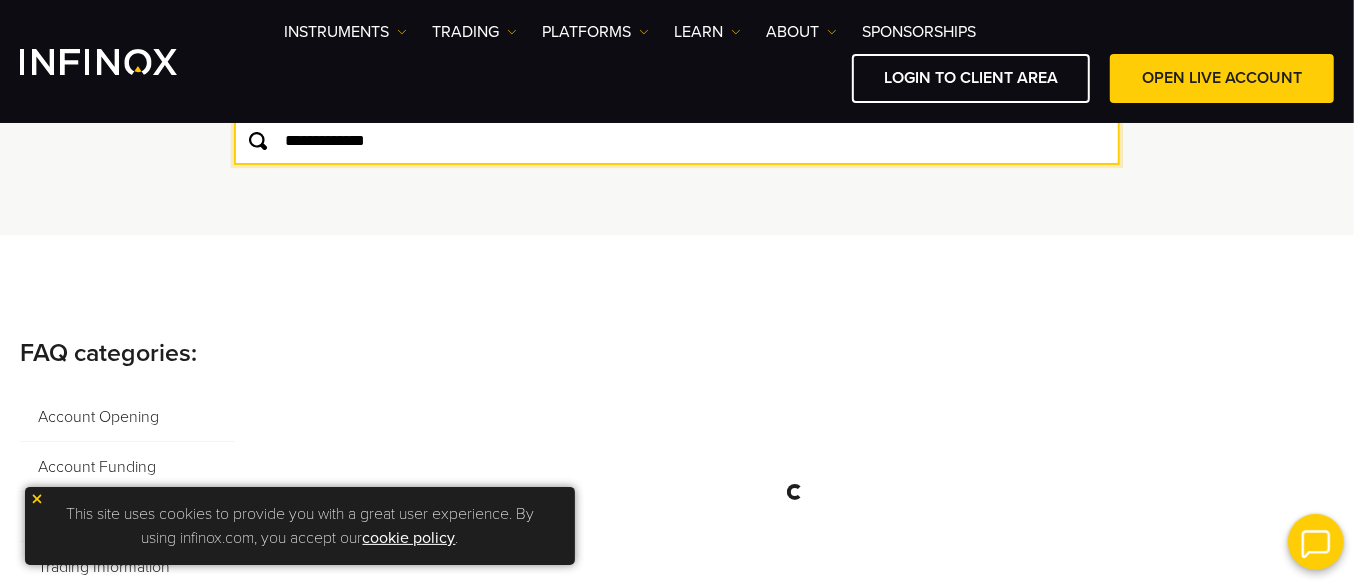 type on "**********" 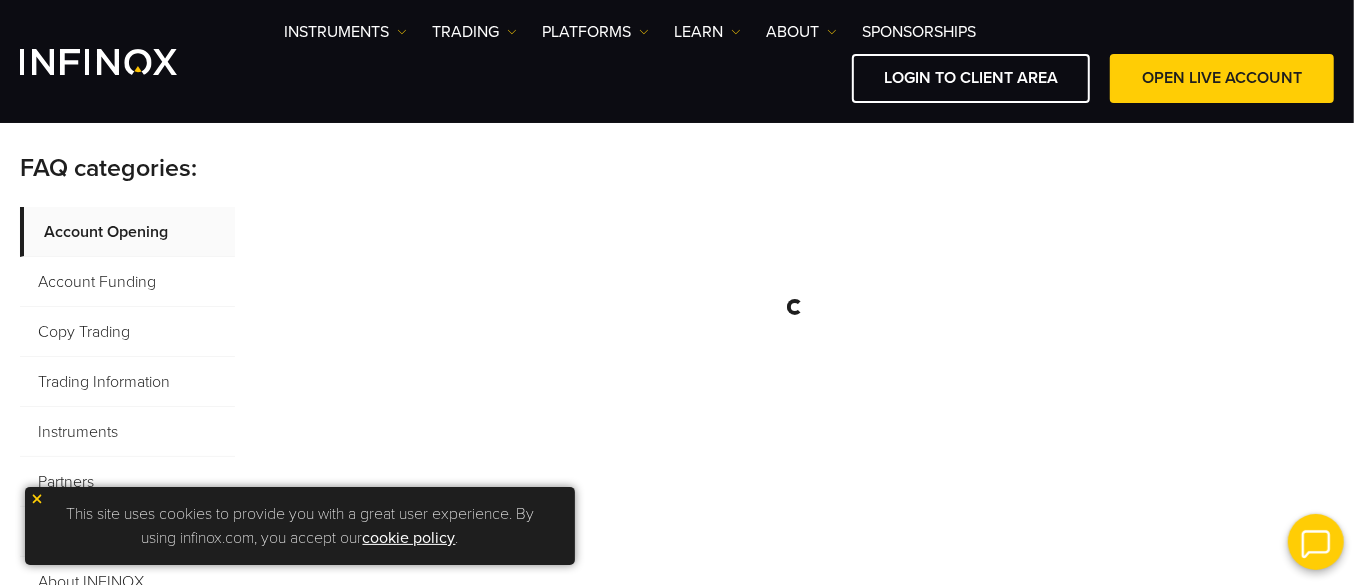 scroll, scrollTop: 416, scrollLeft: 0, axis: vertical 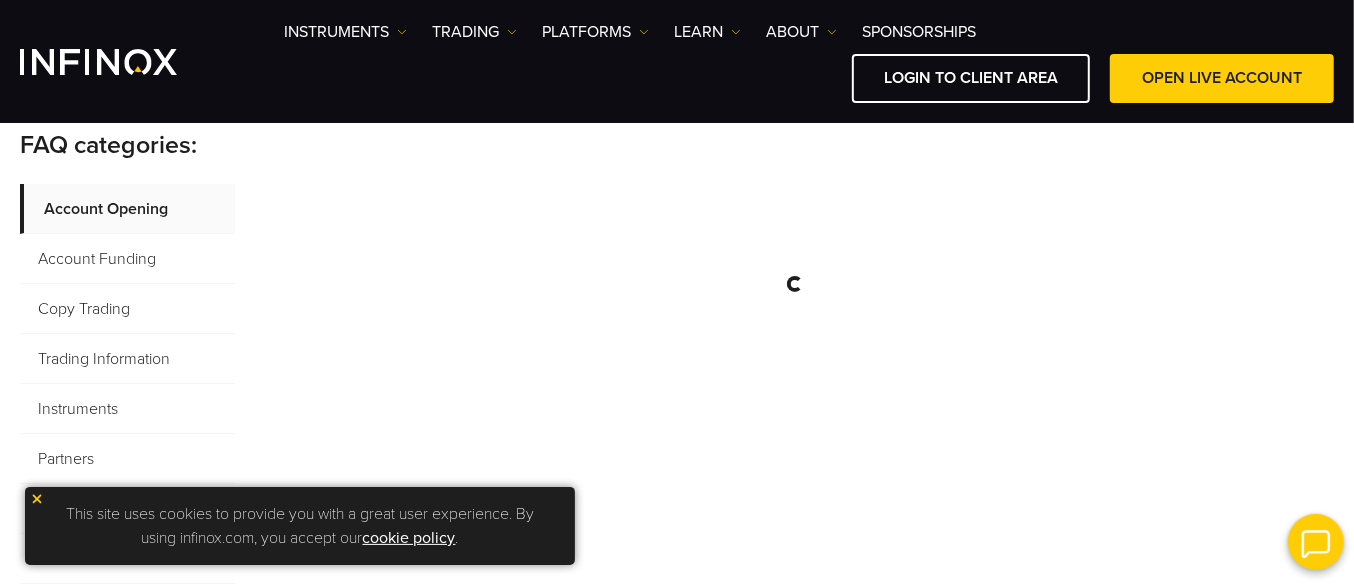 click at bounding box center (37, 499) 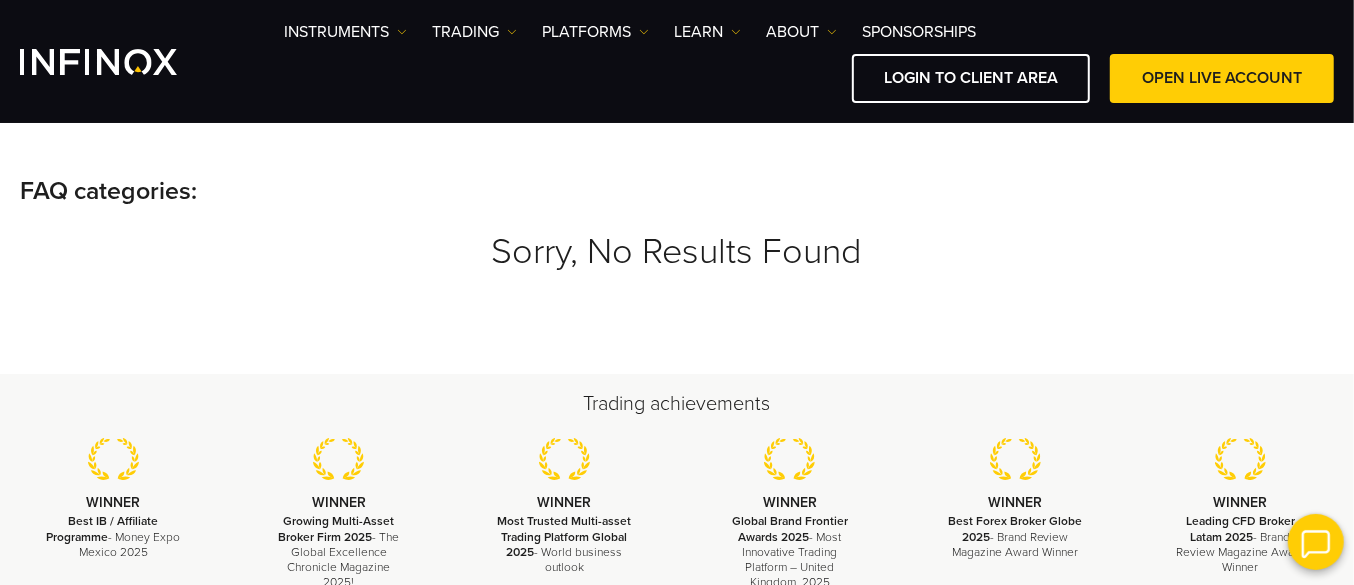 scroll, scrollTop: 416, scrollLeft: 0, axis: vertical 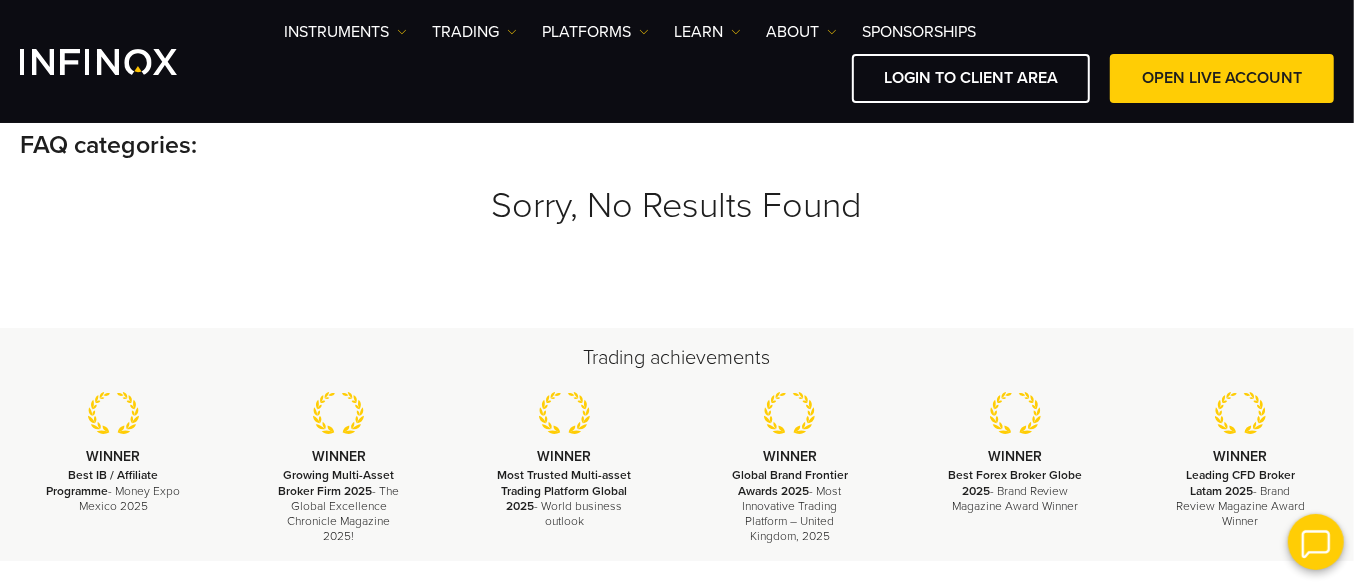 click at bounding box center (1316, 542) 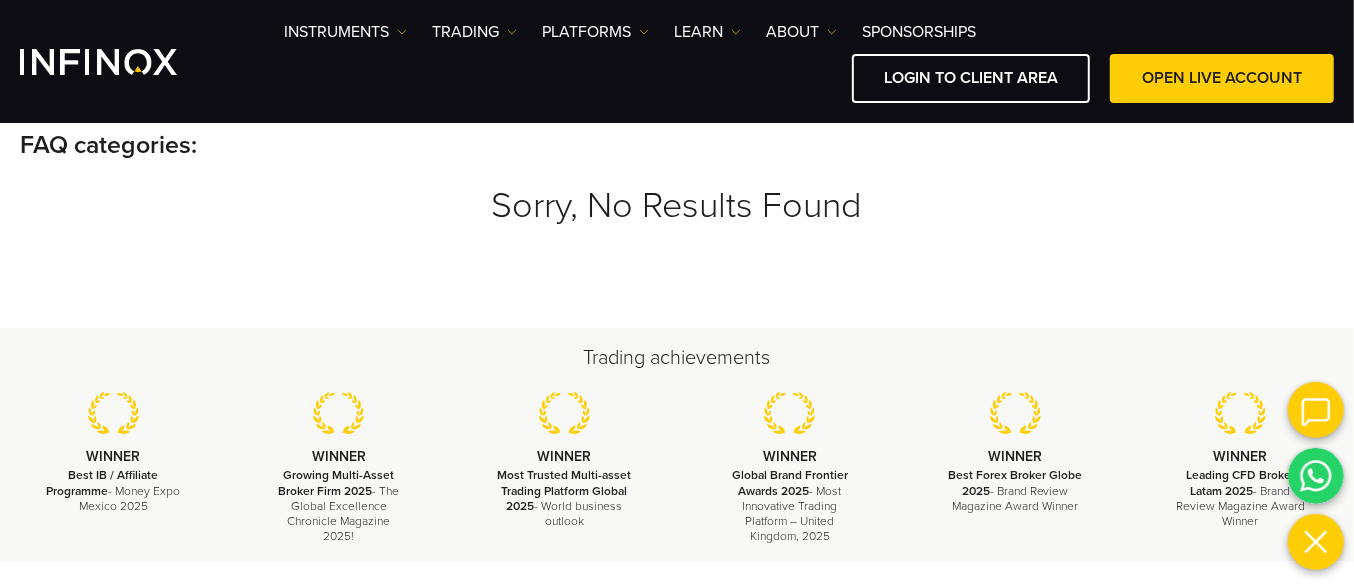 click at bounding box center [1316, 410] 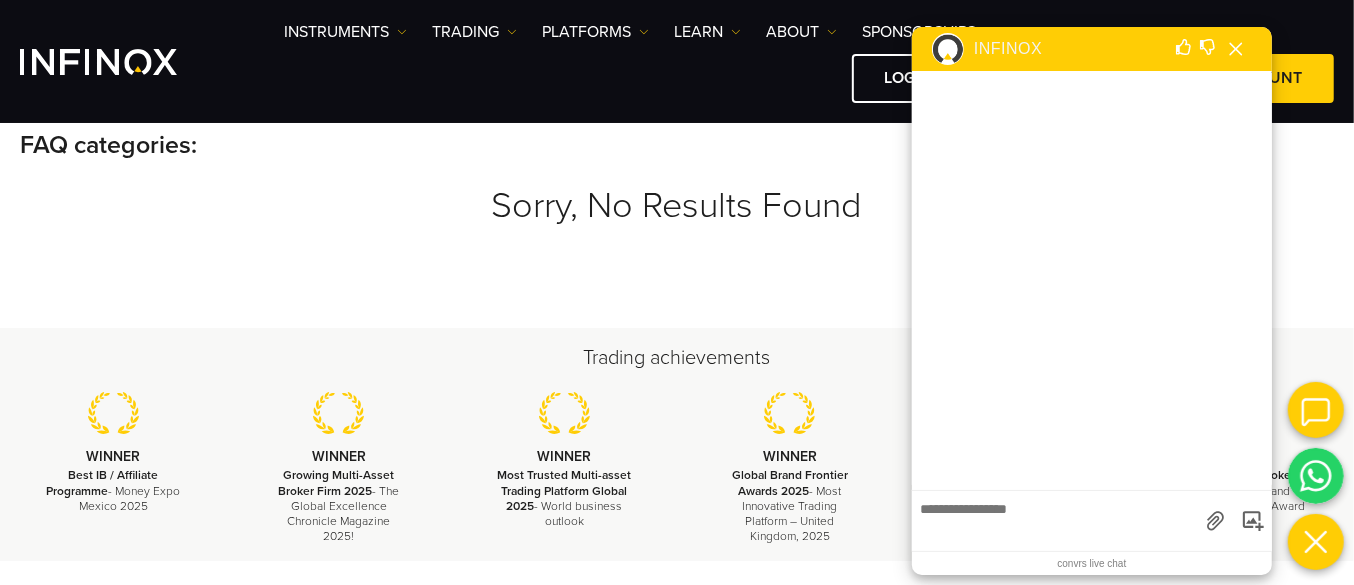 click at bounding box center [1055, 518] 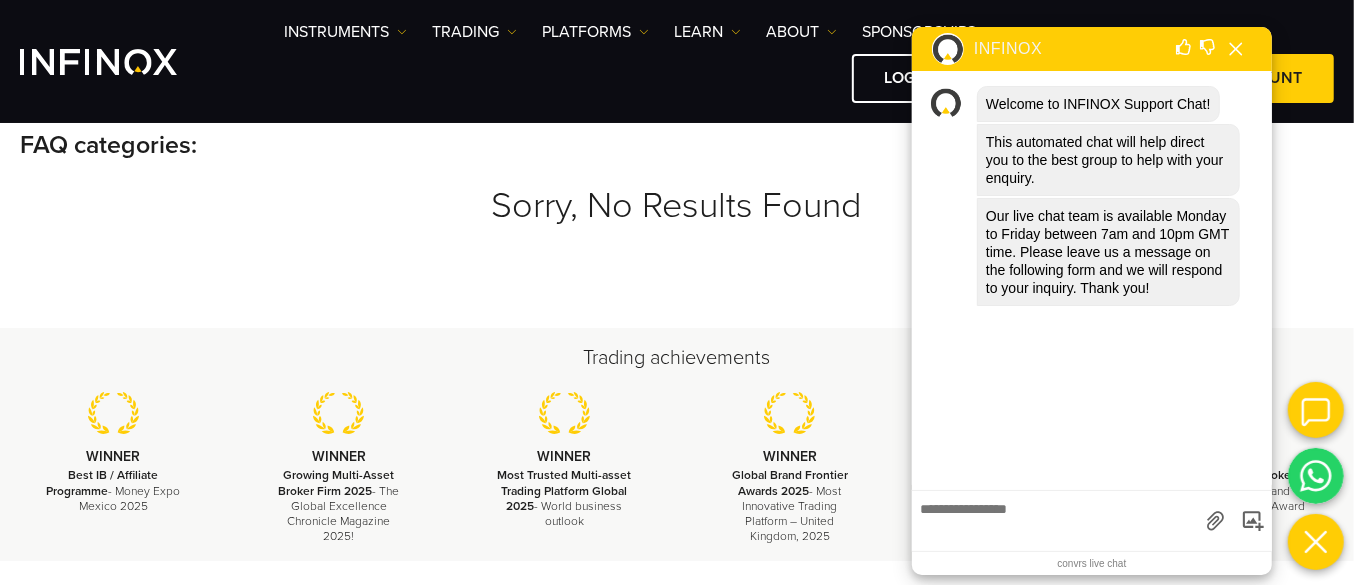 scroll, scrollTop: 87, scrollLeft: 0, axis: vertical 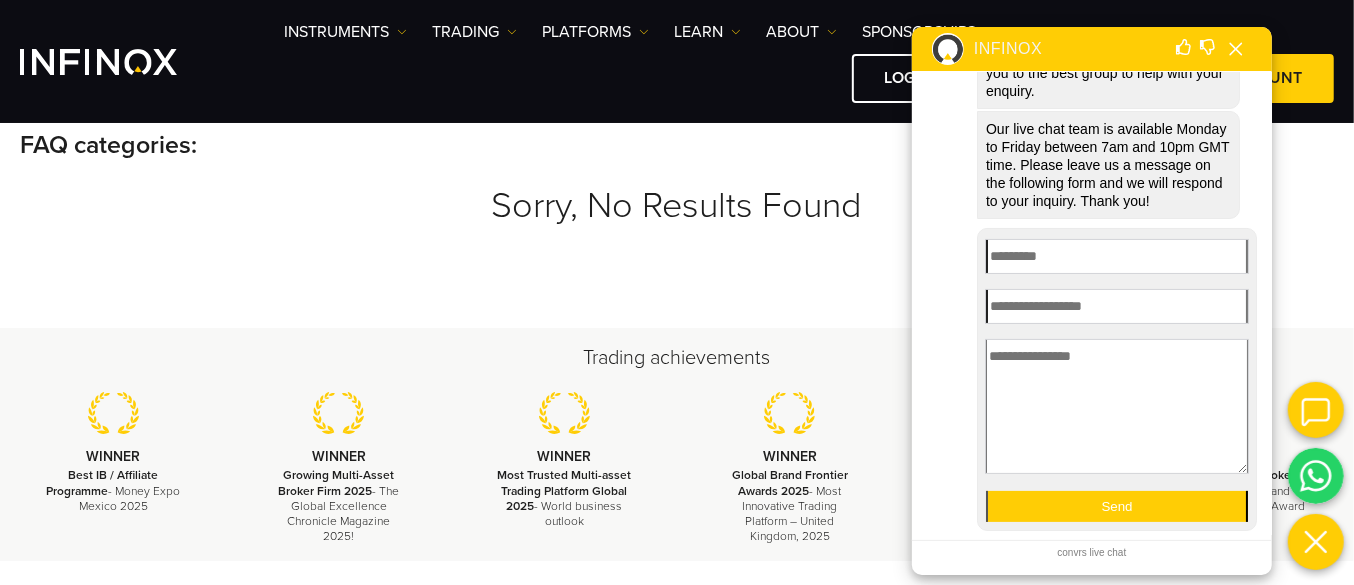 click at bounding box center (1117, 256) 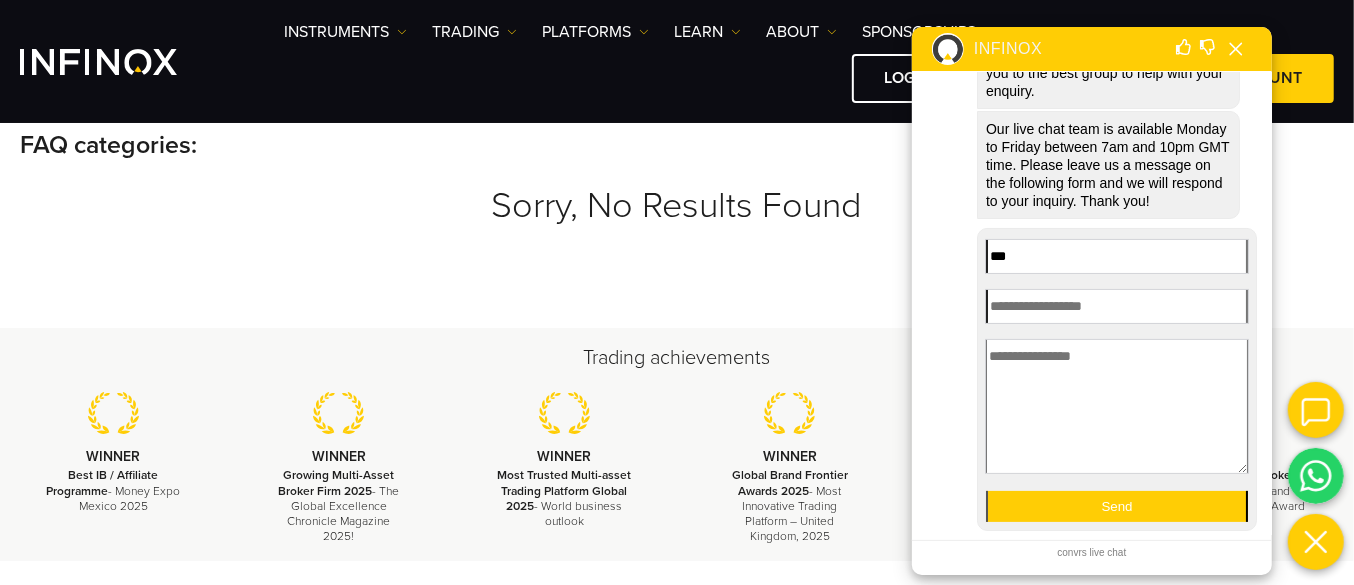 click at bounding box center (1117, 306) 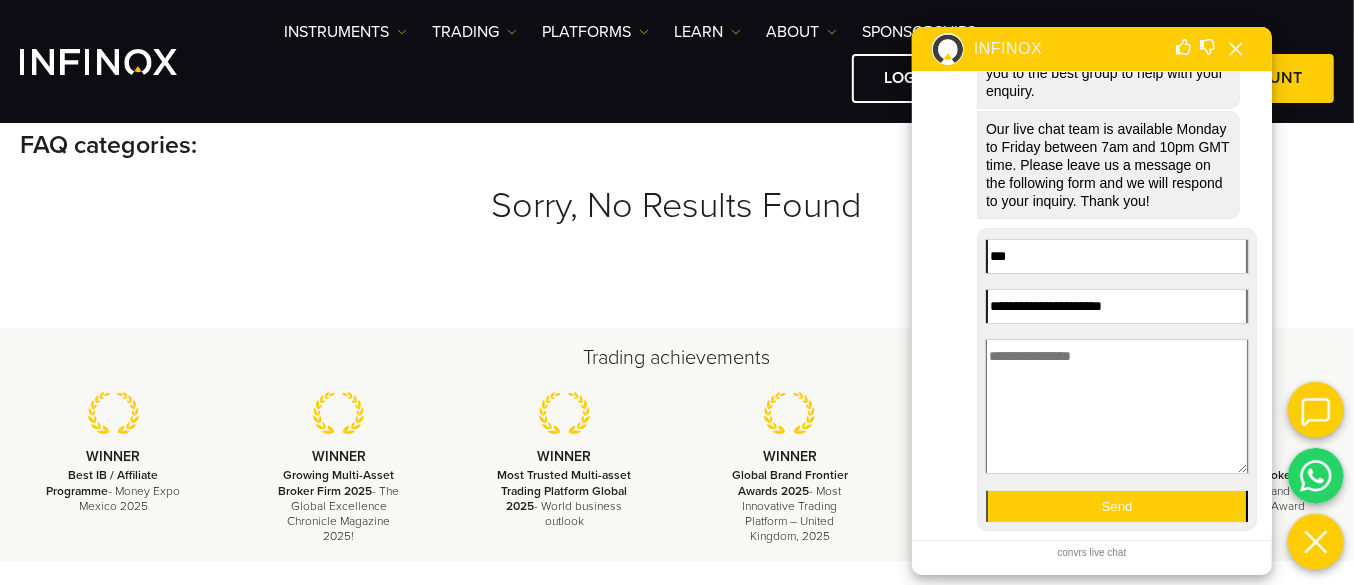 click at bounding box center [1117, 406] 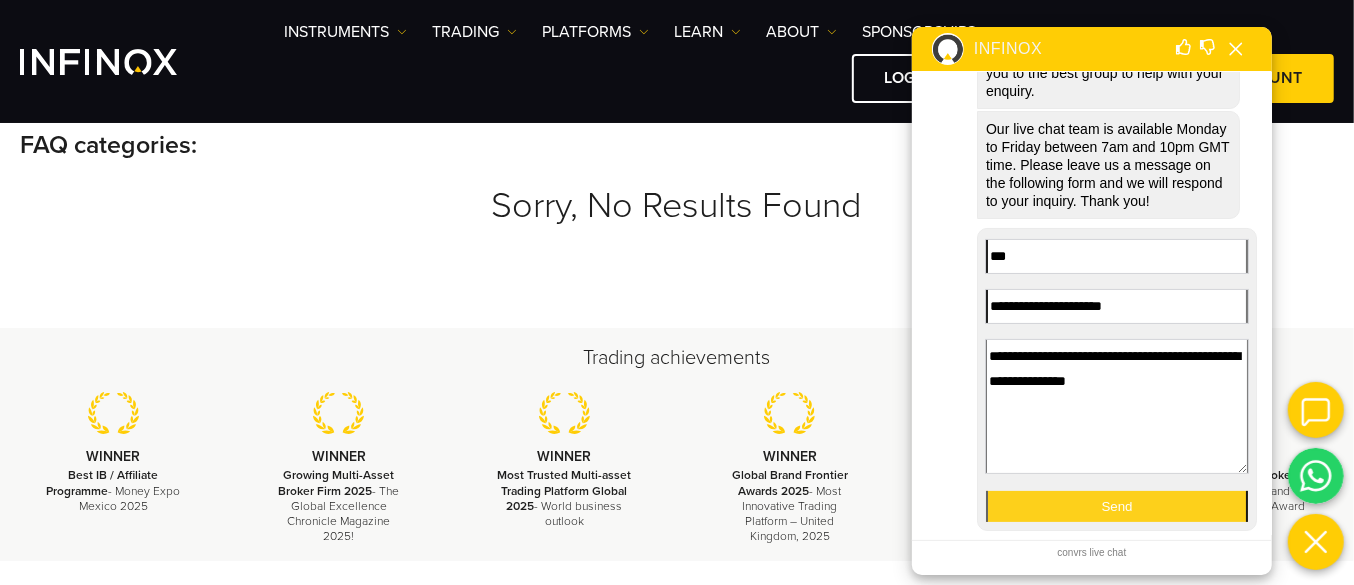 type on "**********" 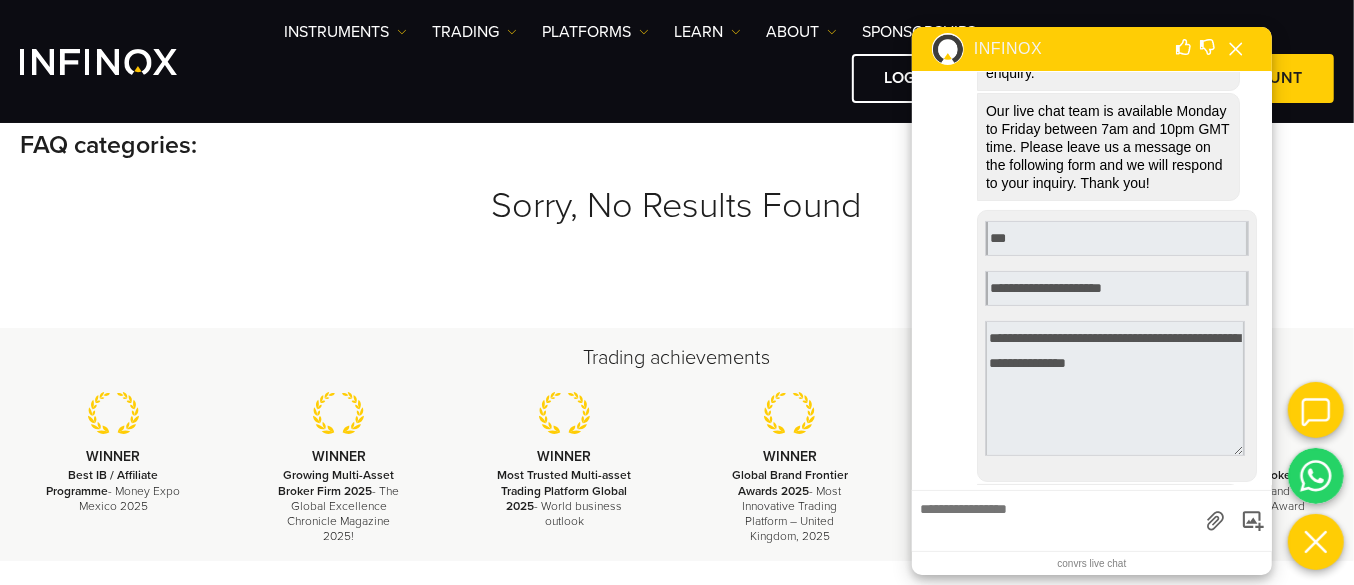 scroll, scrollTop: 179, scrollLeft: 0, axis: vertical 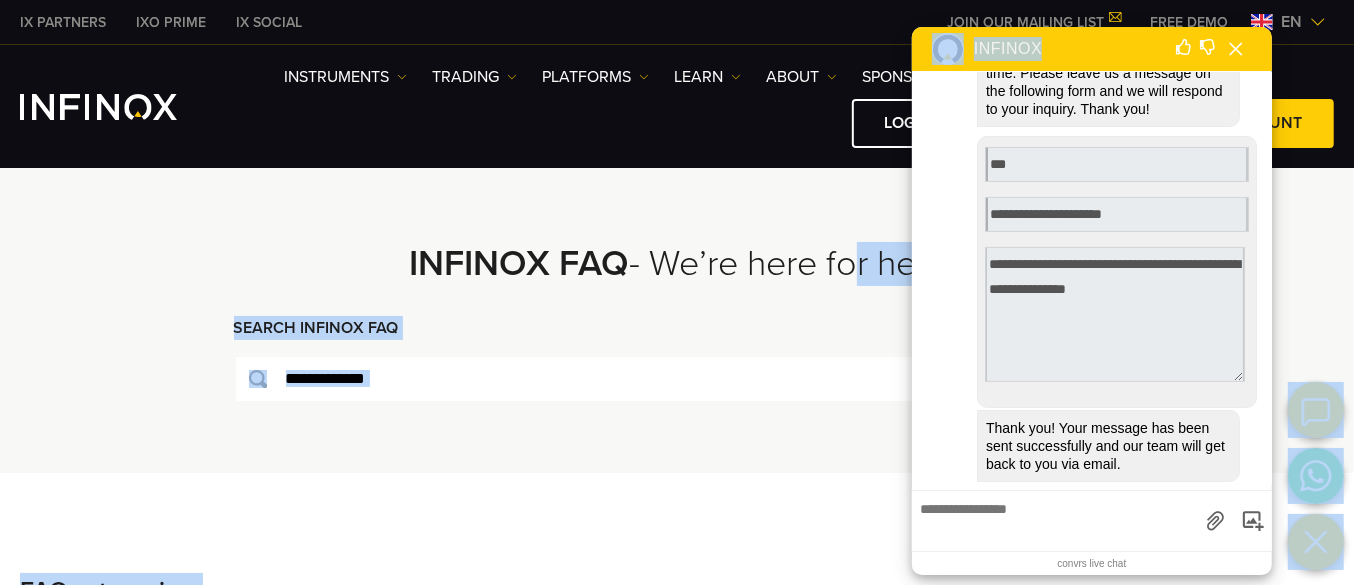 drag, startPoint x: 1108, startPoint y: 48, endPoint x: 838, endPoint y: 184, distance: 302.31772 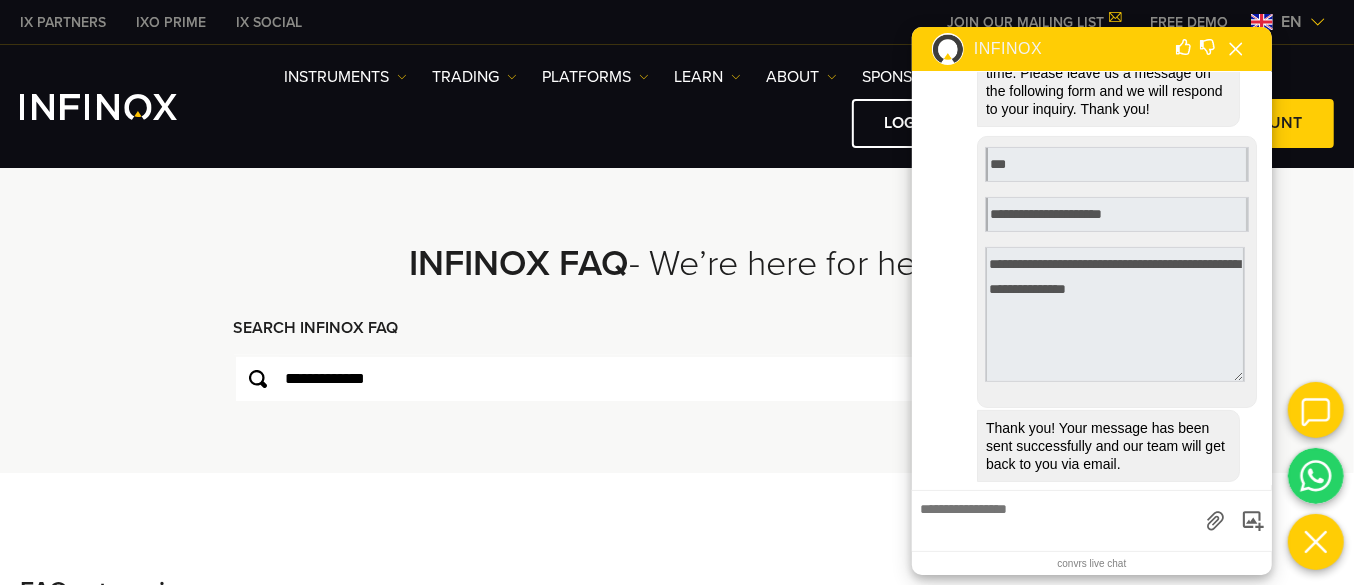 click on "INFINOX FAQ  - We’re here for help" at bounding box center (677, 279) 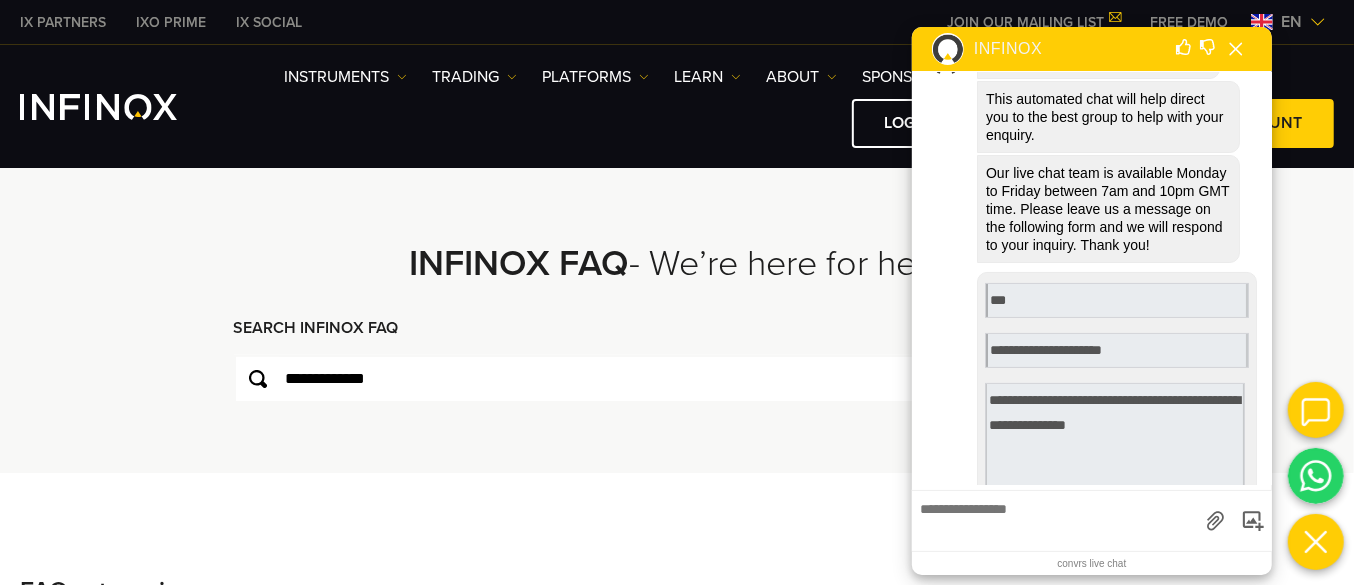 scroll, scrollTop: 0, scrollLeft: 0, axis: both 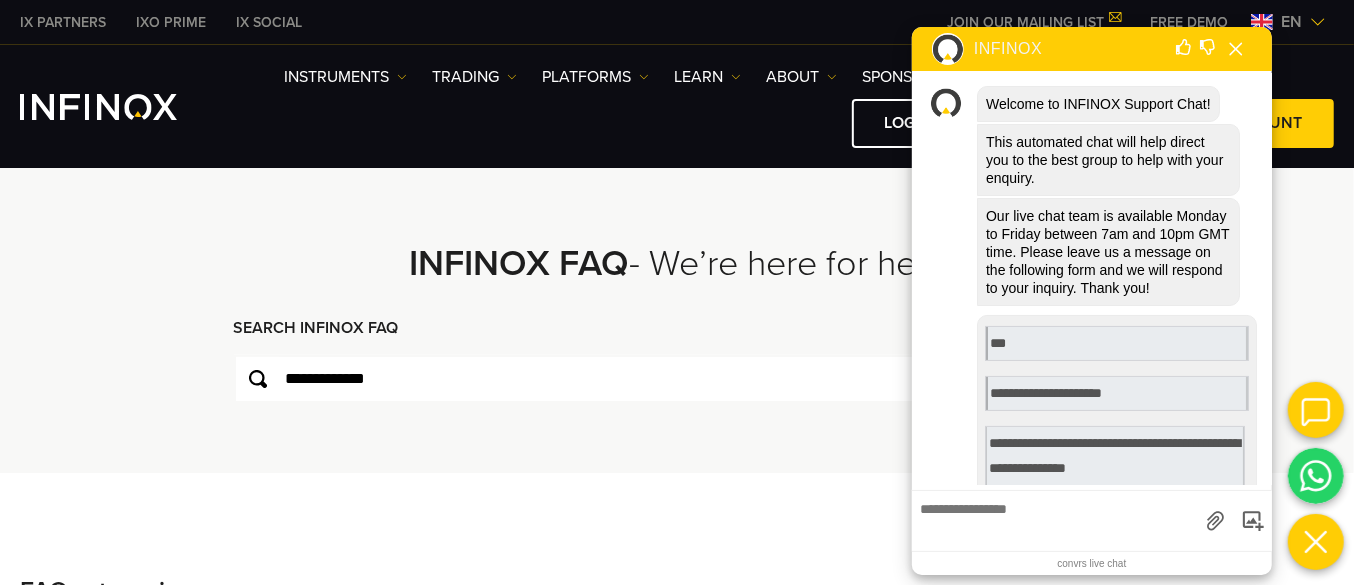 drag, startPoint x: 1075, startPoint y: 44, endPoint x: 1089, endPoint y: 64, distance: 24.41311 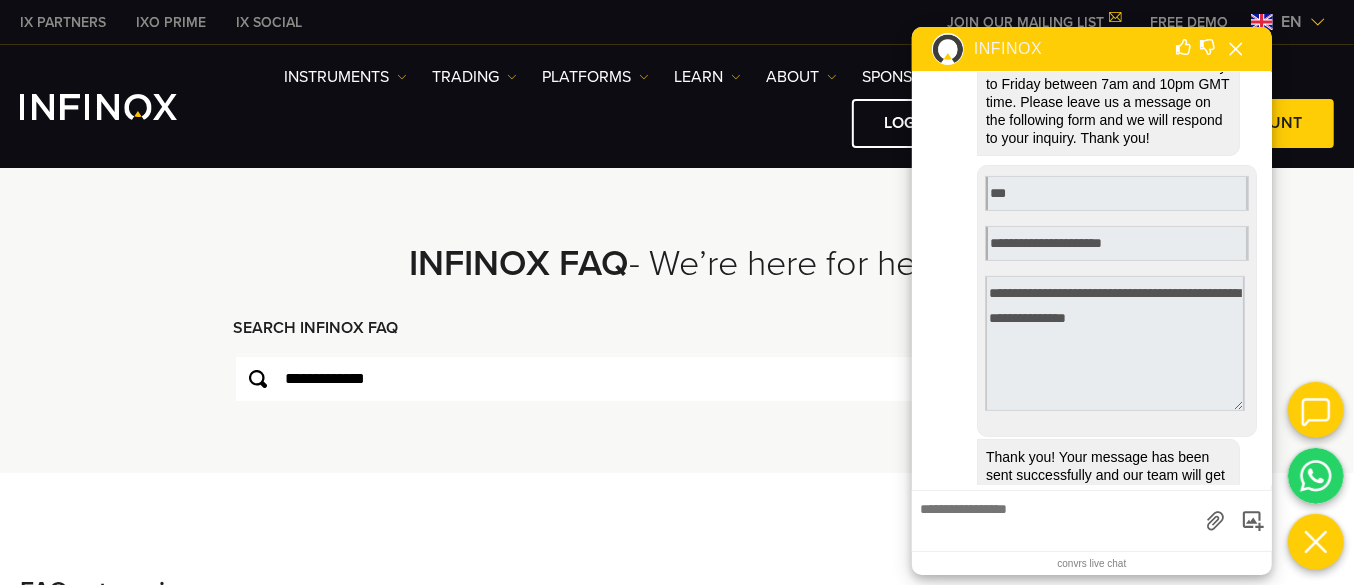 scroll, scrollTop: 179, scrollLeft: 0, axis: vertical 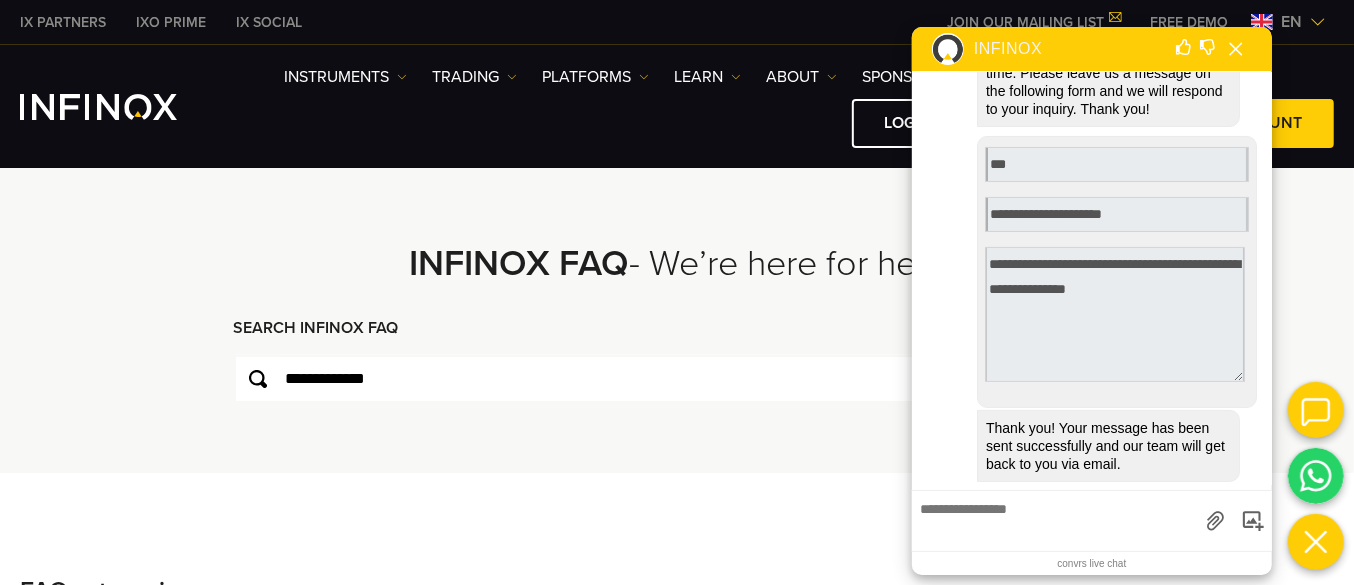 click on "**********" at bounding box center (677, 312) 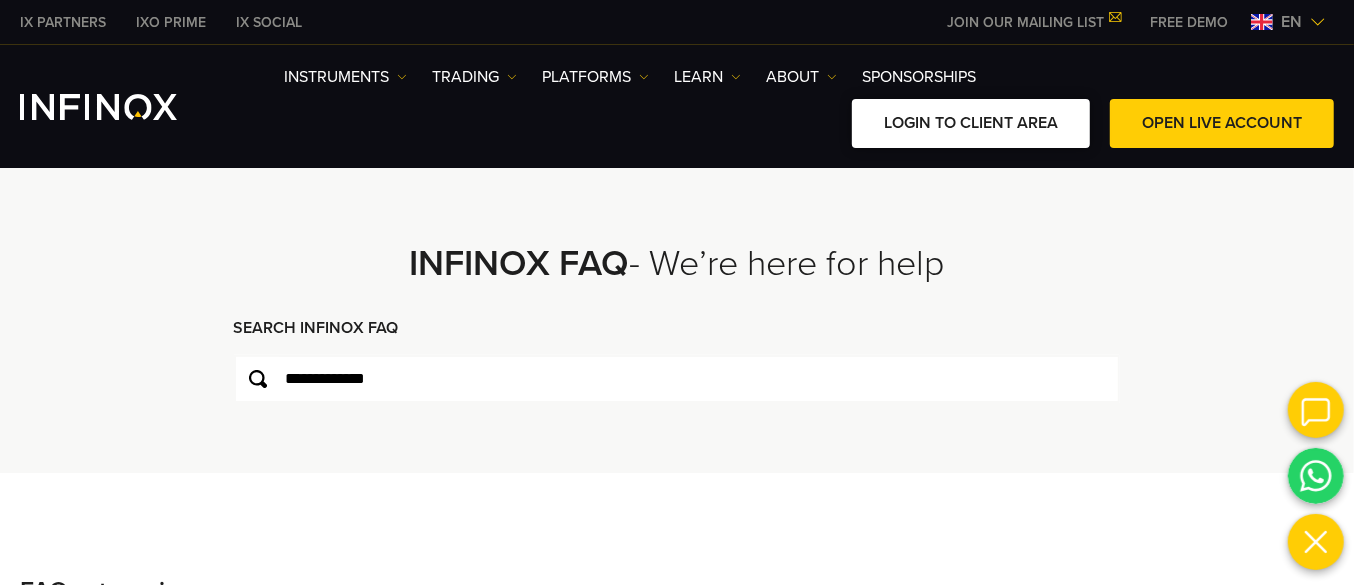 click on "LOGIN TO CLIENT AREA" at bounding box center [971, 123] 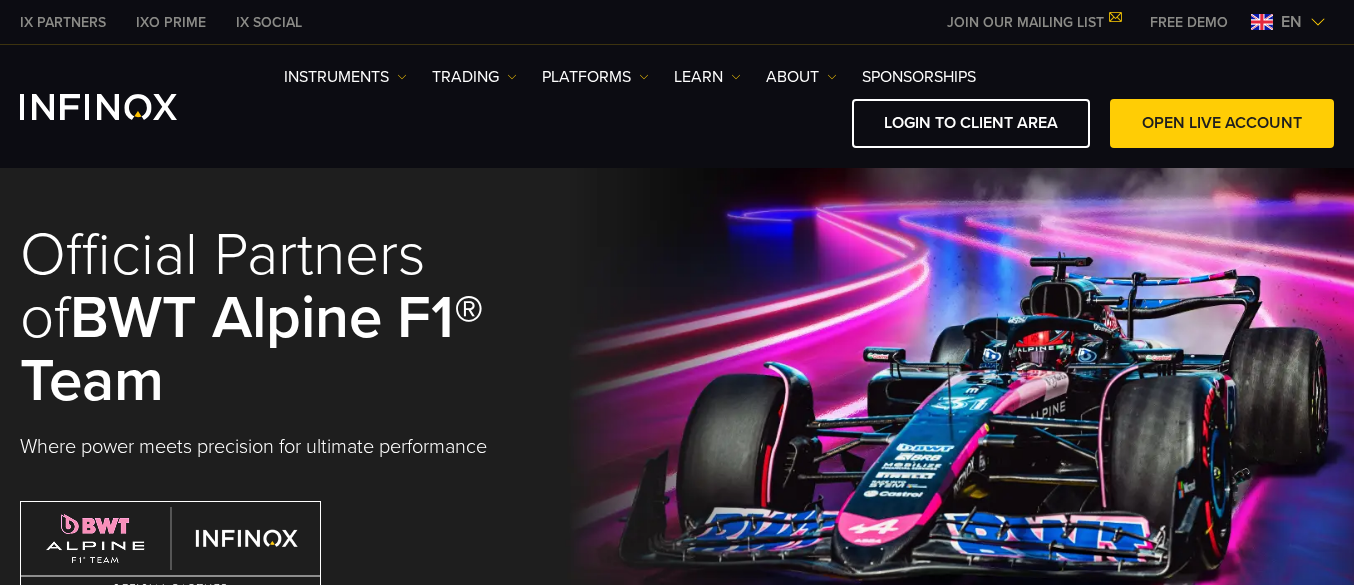 scroll, scrollTop: 0, scrollLeft: 0, axis: both 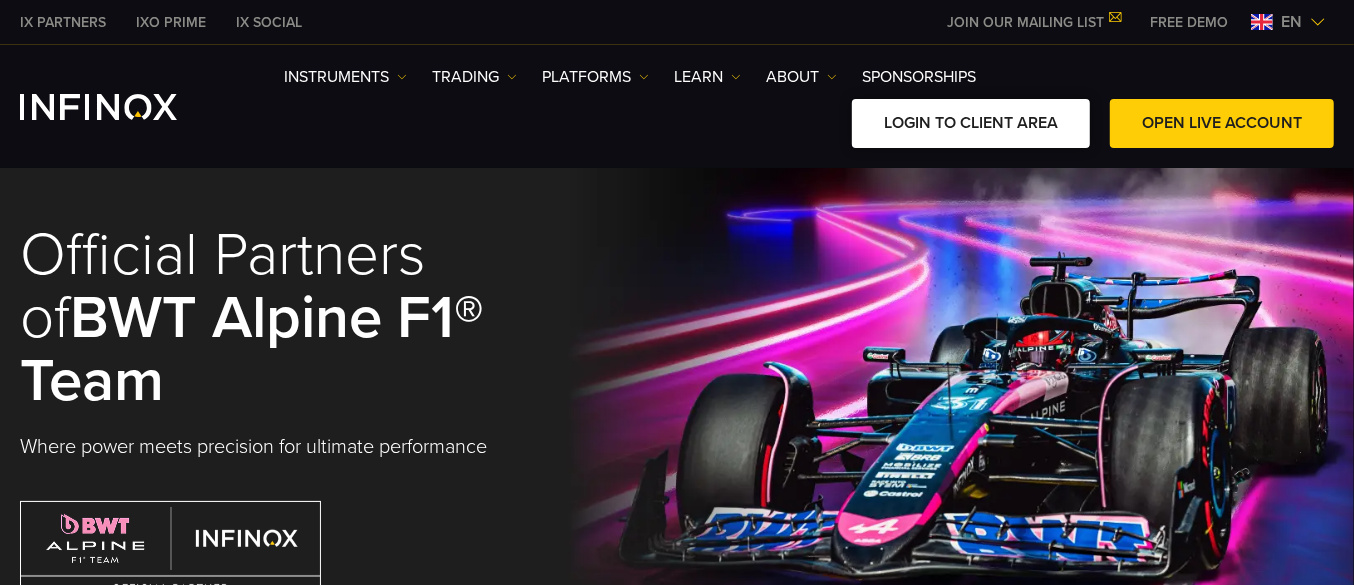 click on "LOGIN TO CLIENT AREA" at bounding box center [971, 123] 